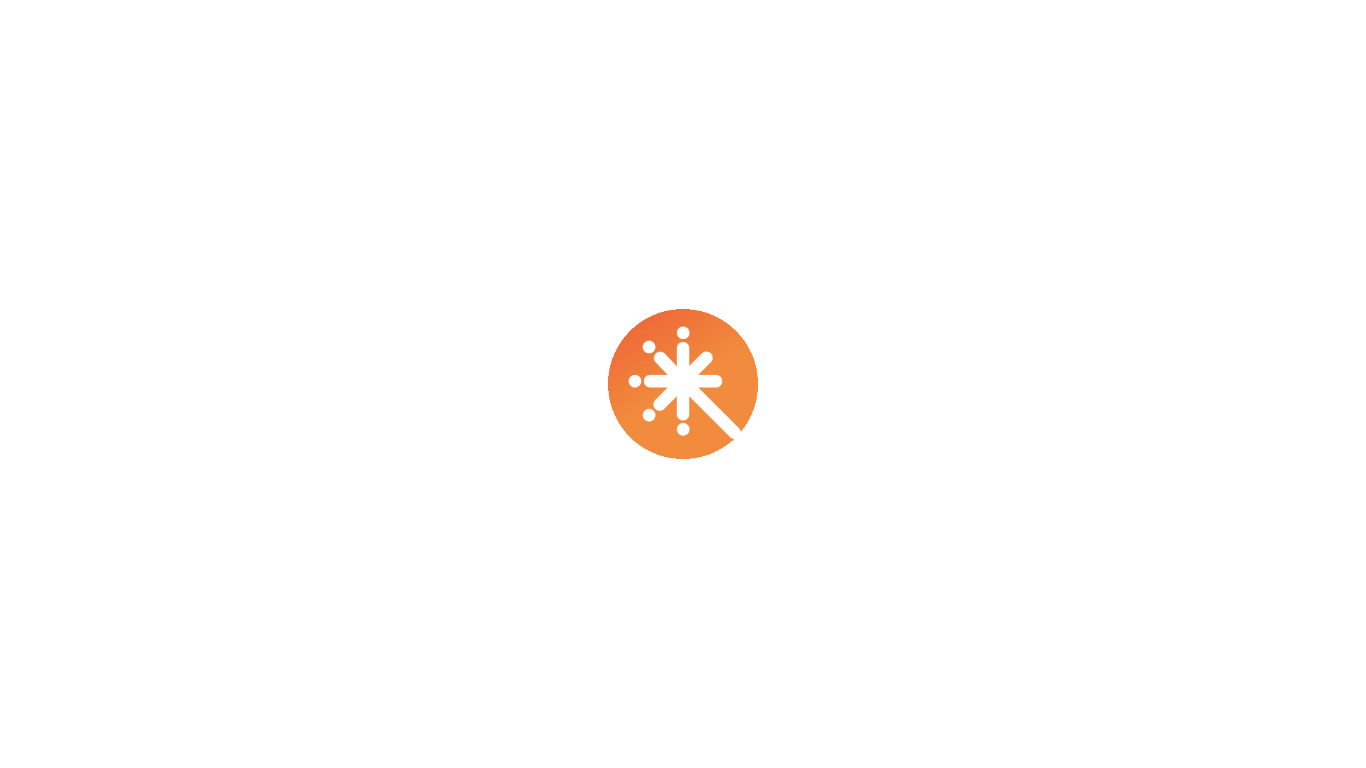 scroll, scrollTop: 0, scrollLeft: 0, axis: both 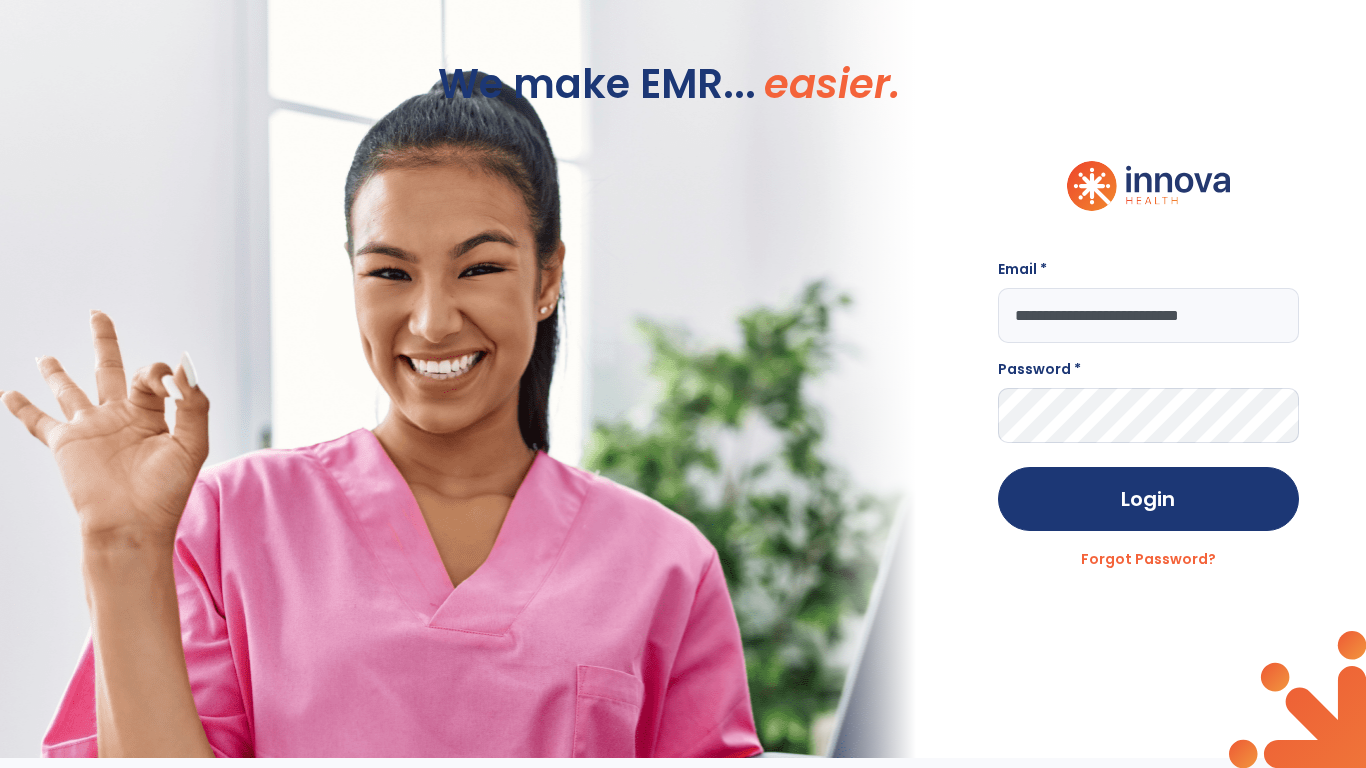 type on "**********" 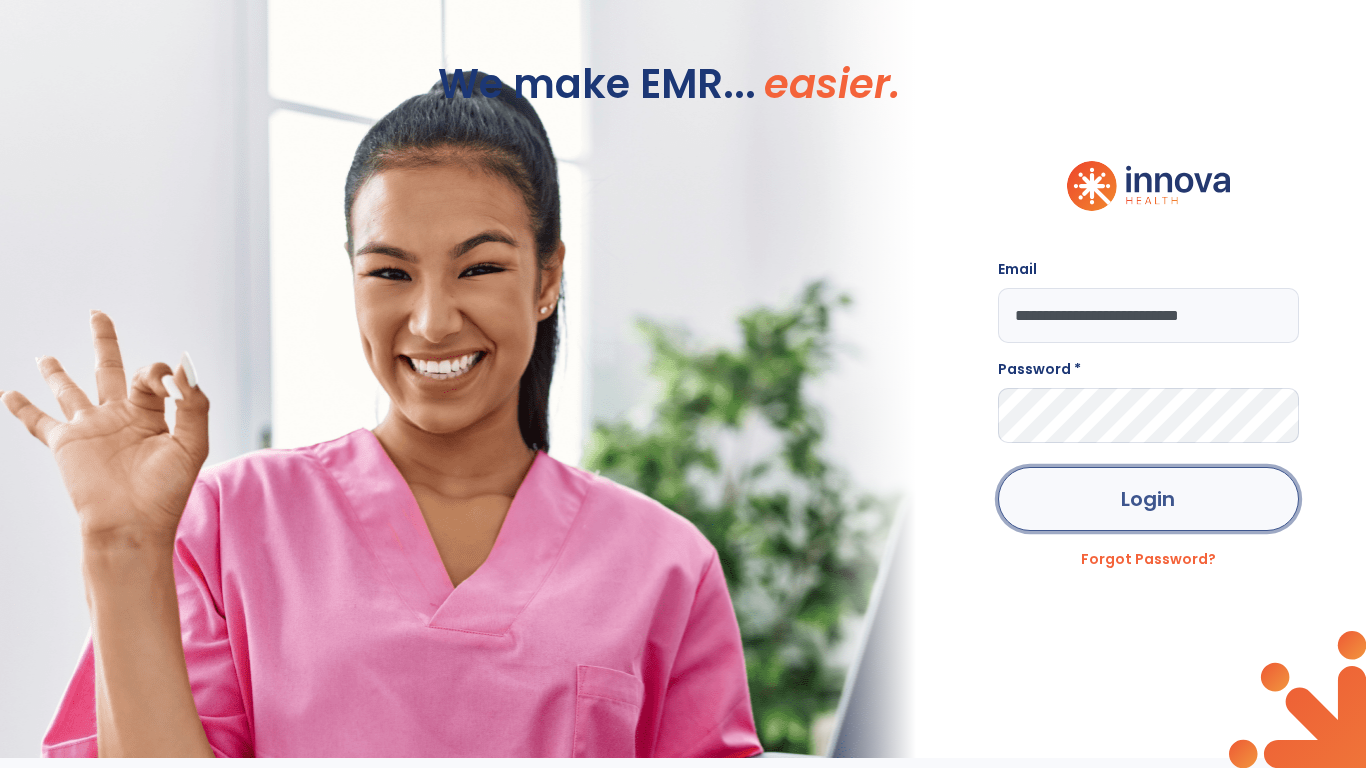 click on "Login" 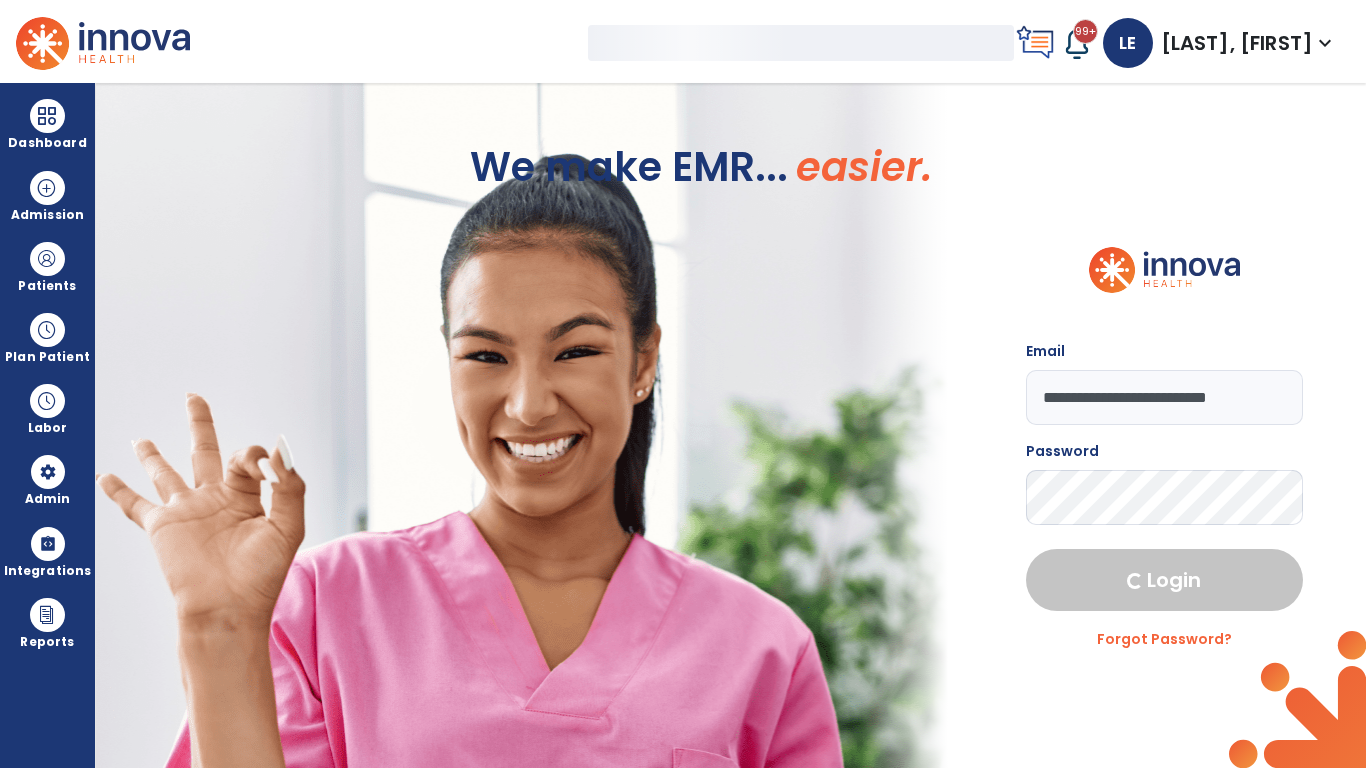 select on "***" 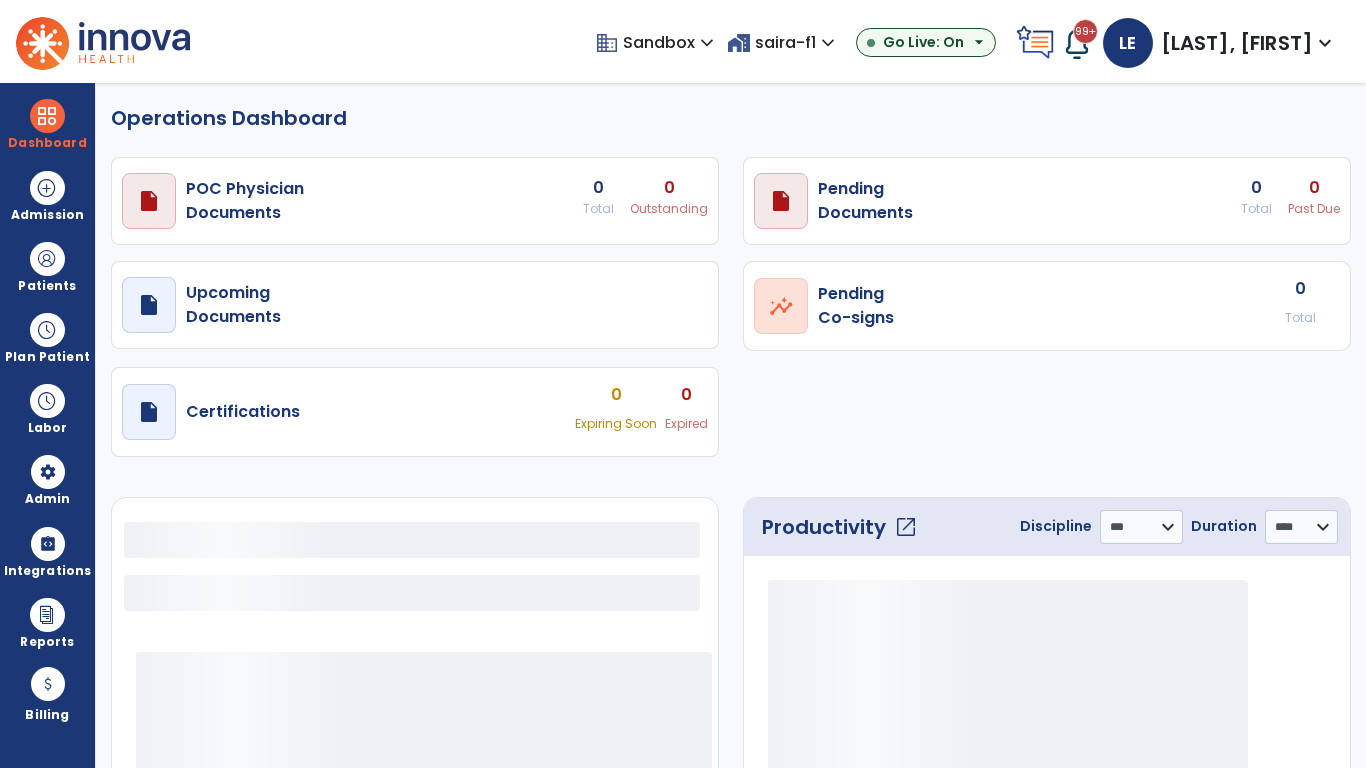 select on "***" 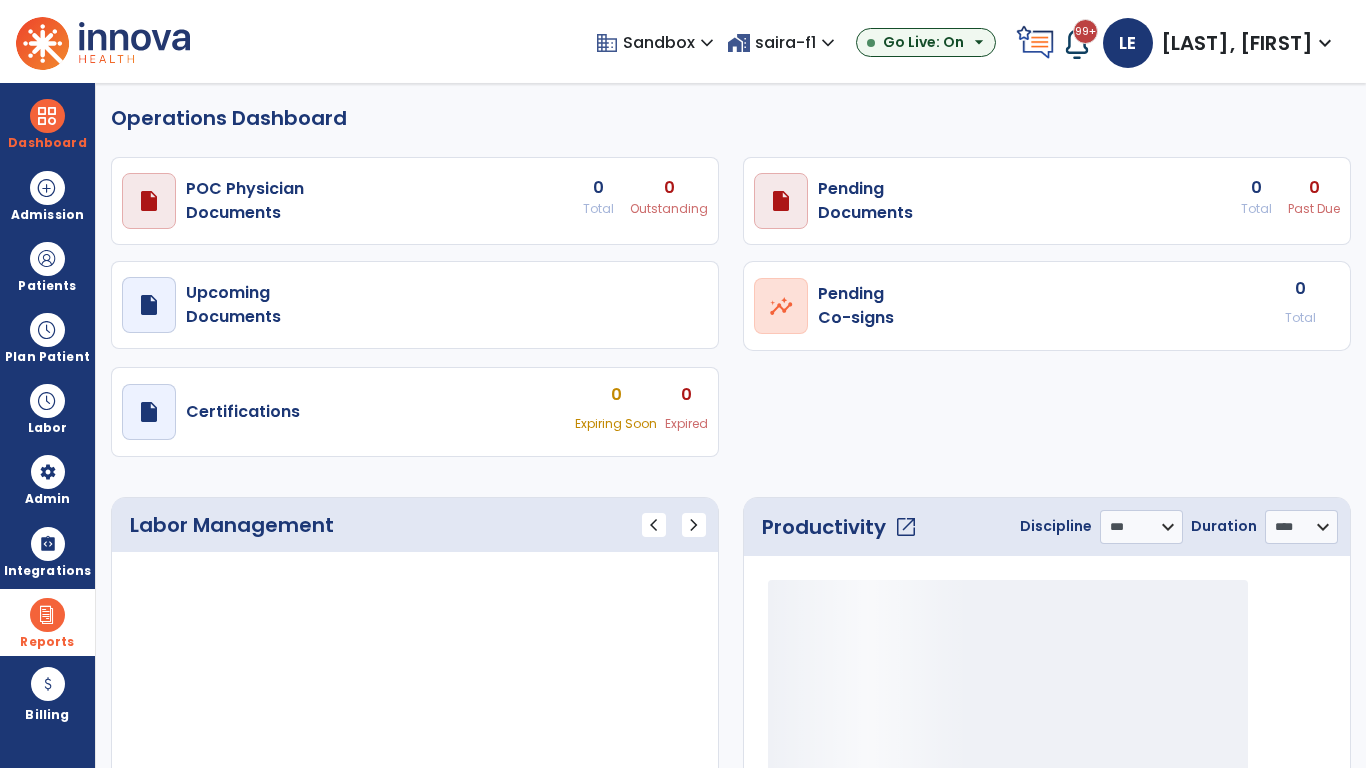 click at bounding box center (47, 615) 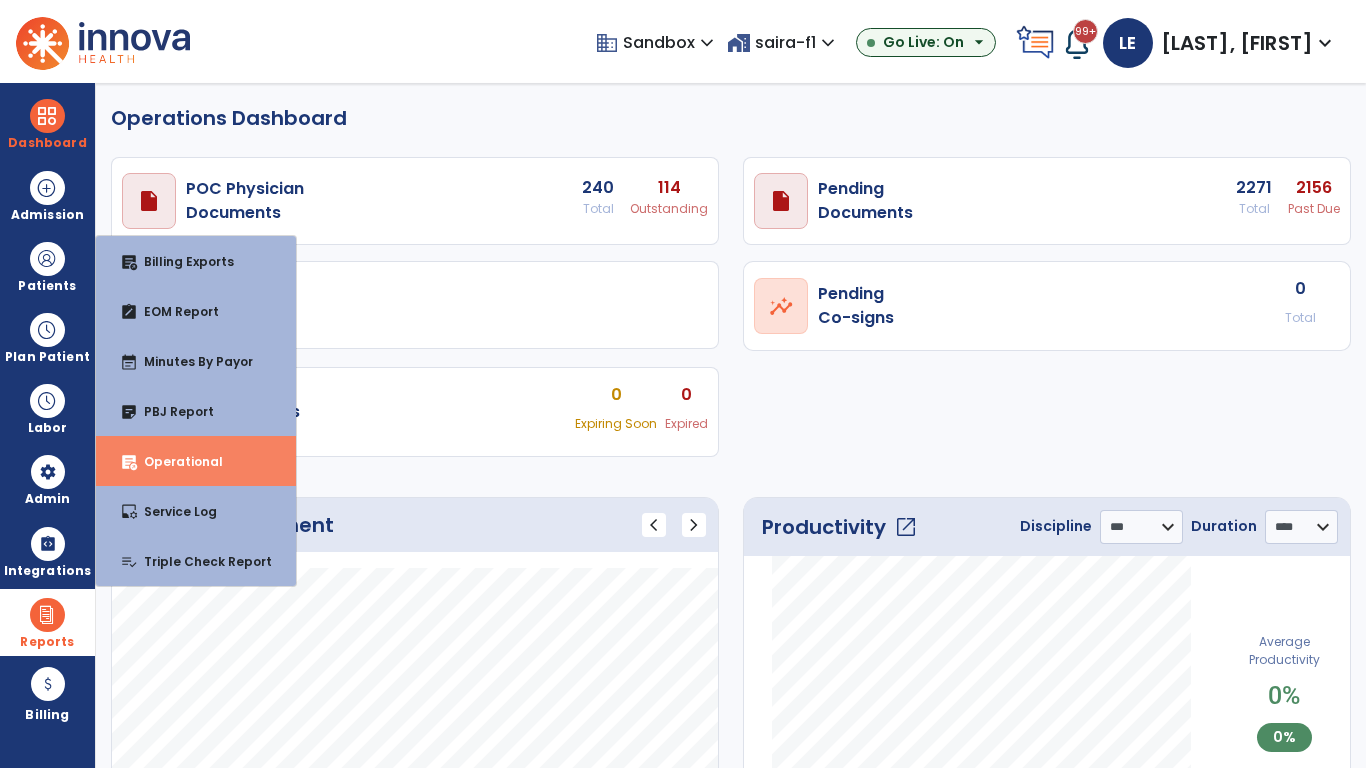 click on "Operational" at bounding box center (175, 461) 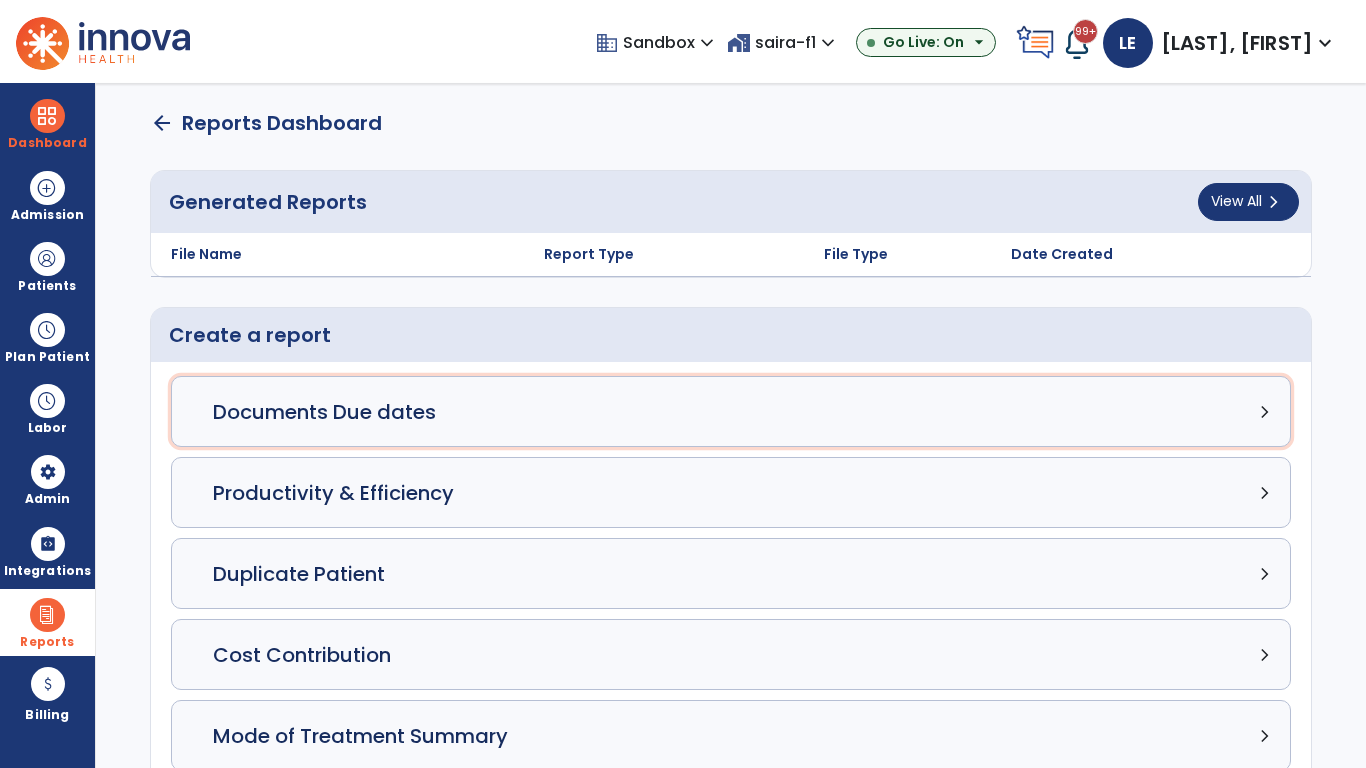 click on "Documents Due dates chevron_right" 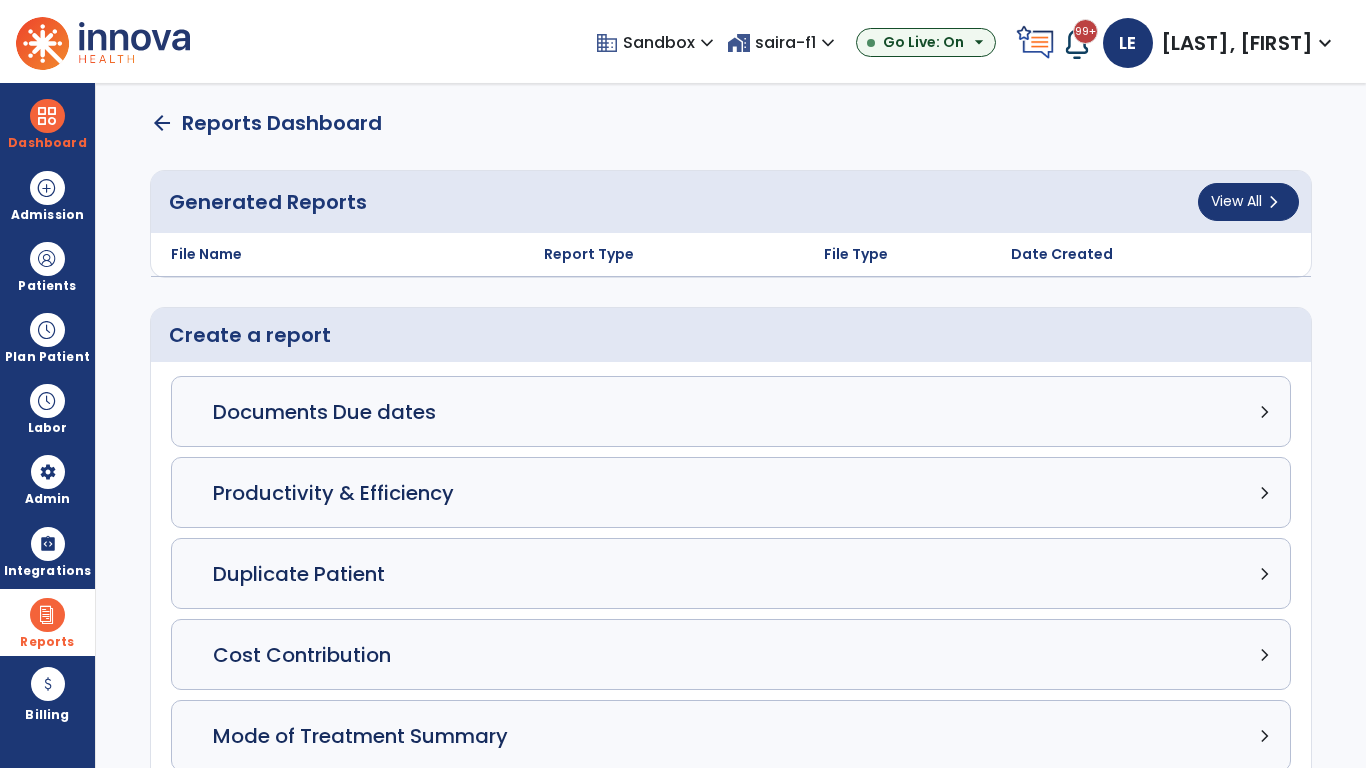 select on "***" 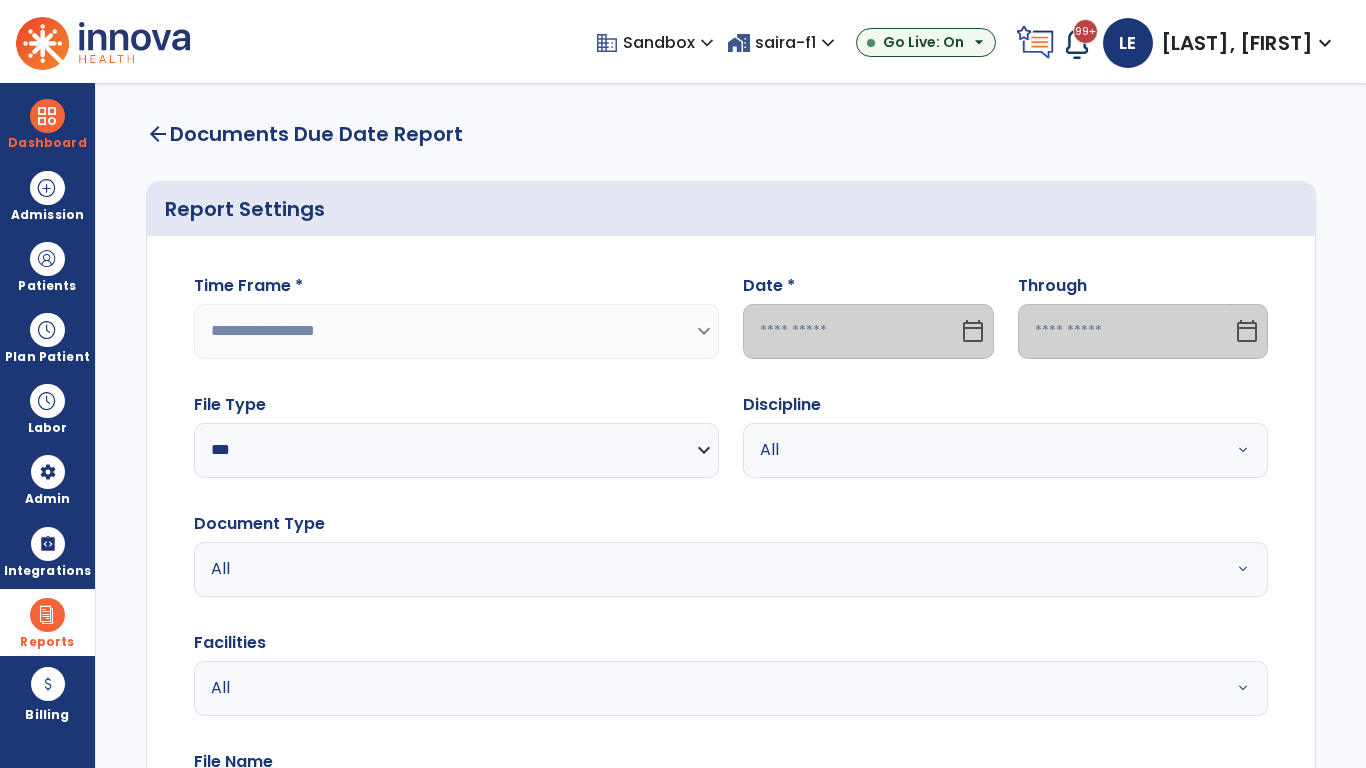select on "*****" 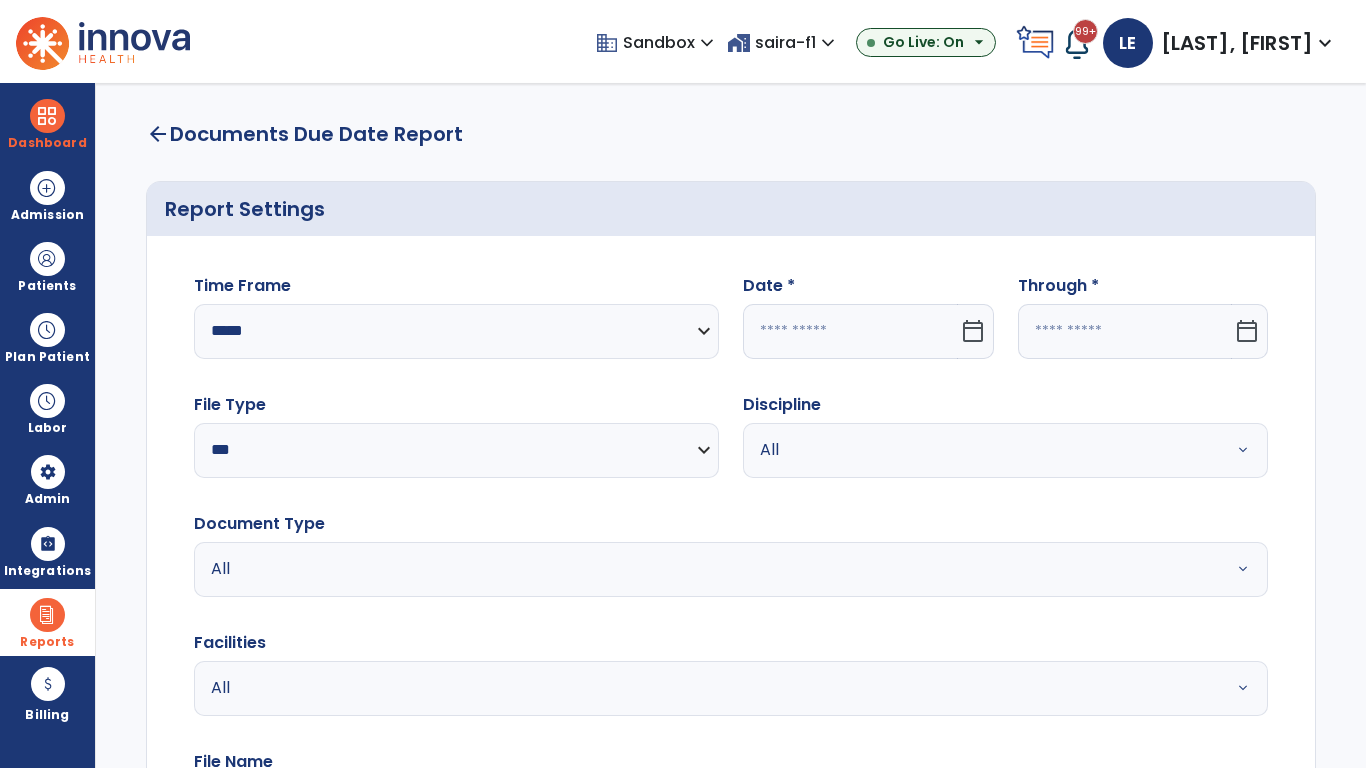 click 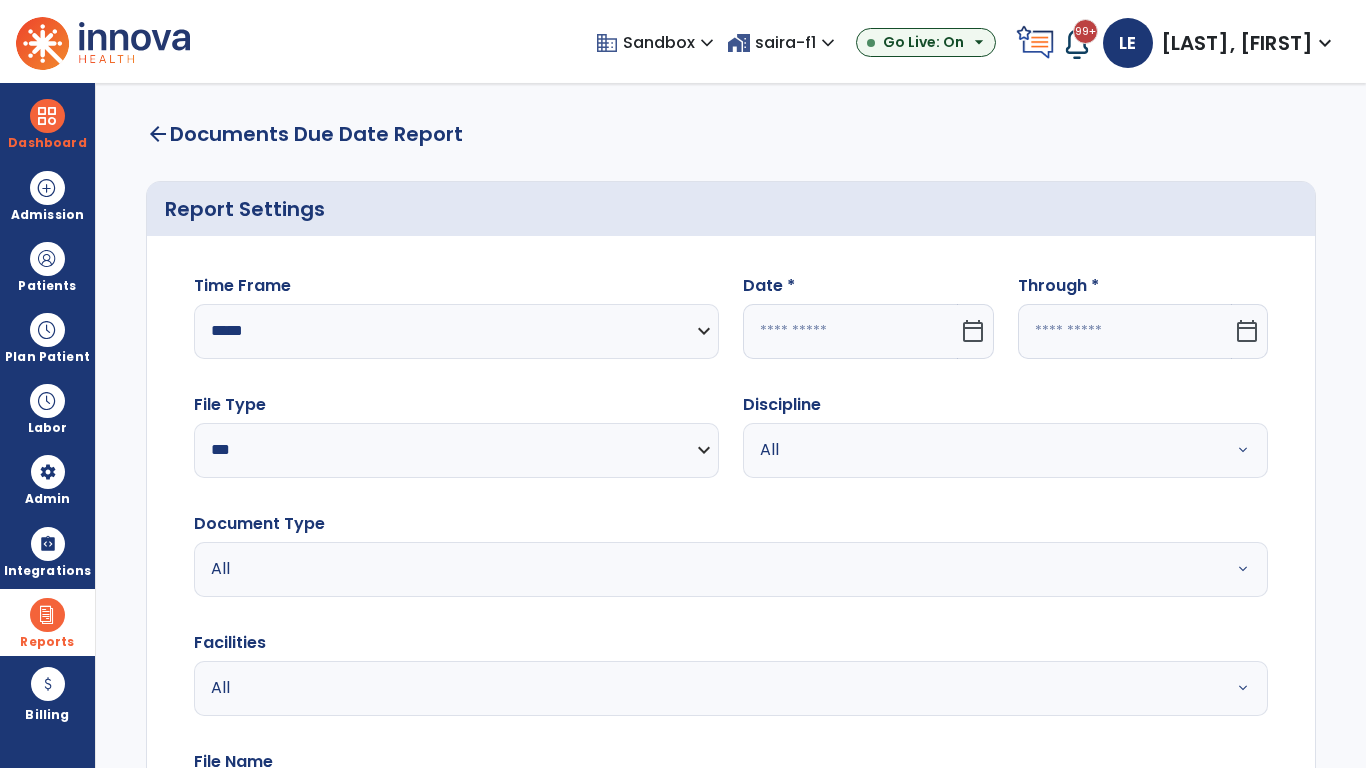 select on "*" 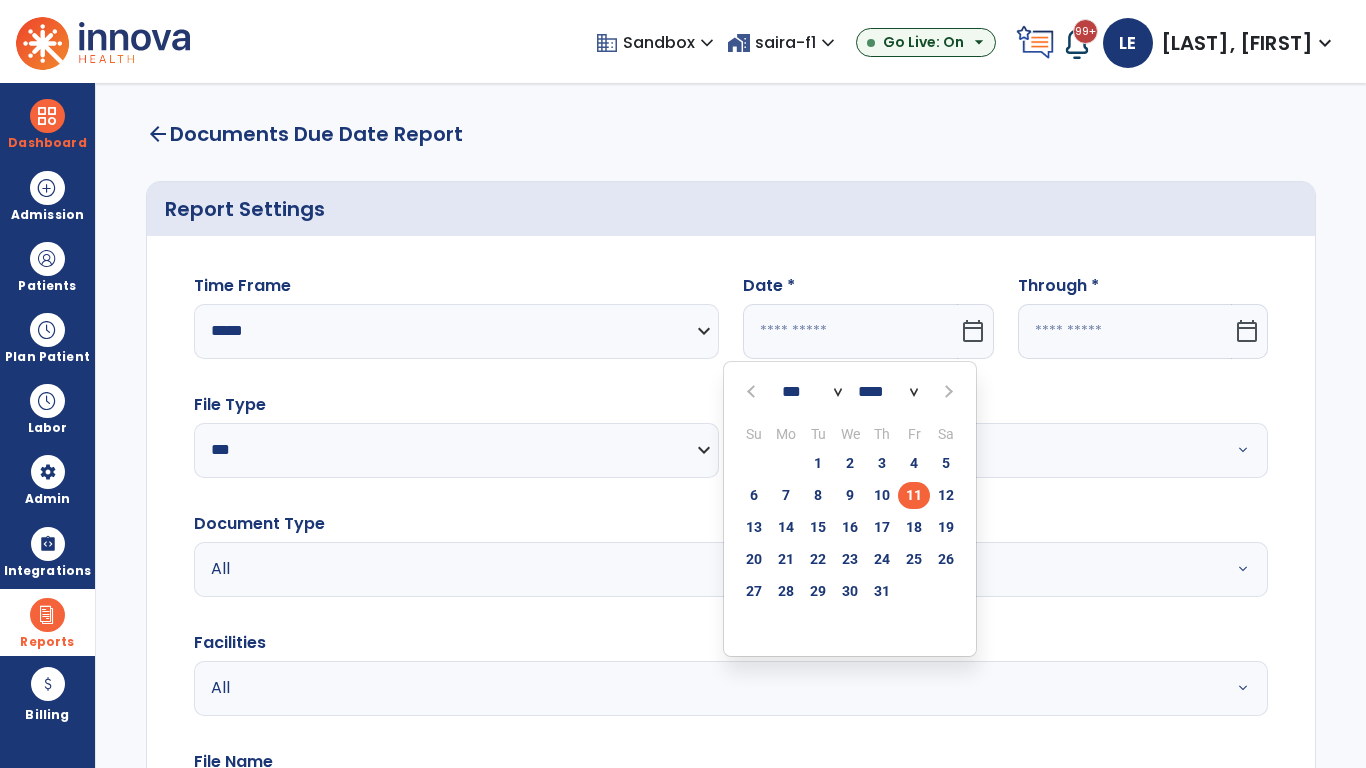 select on "****" 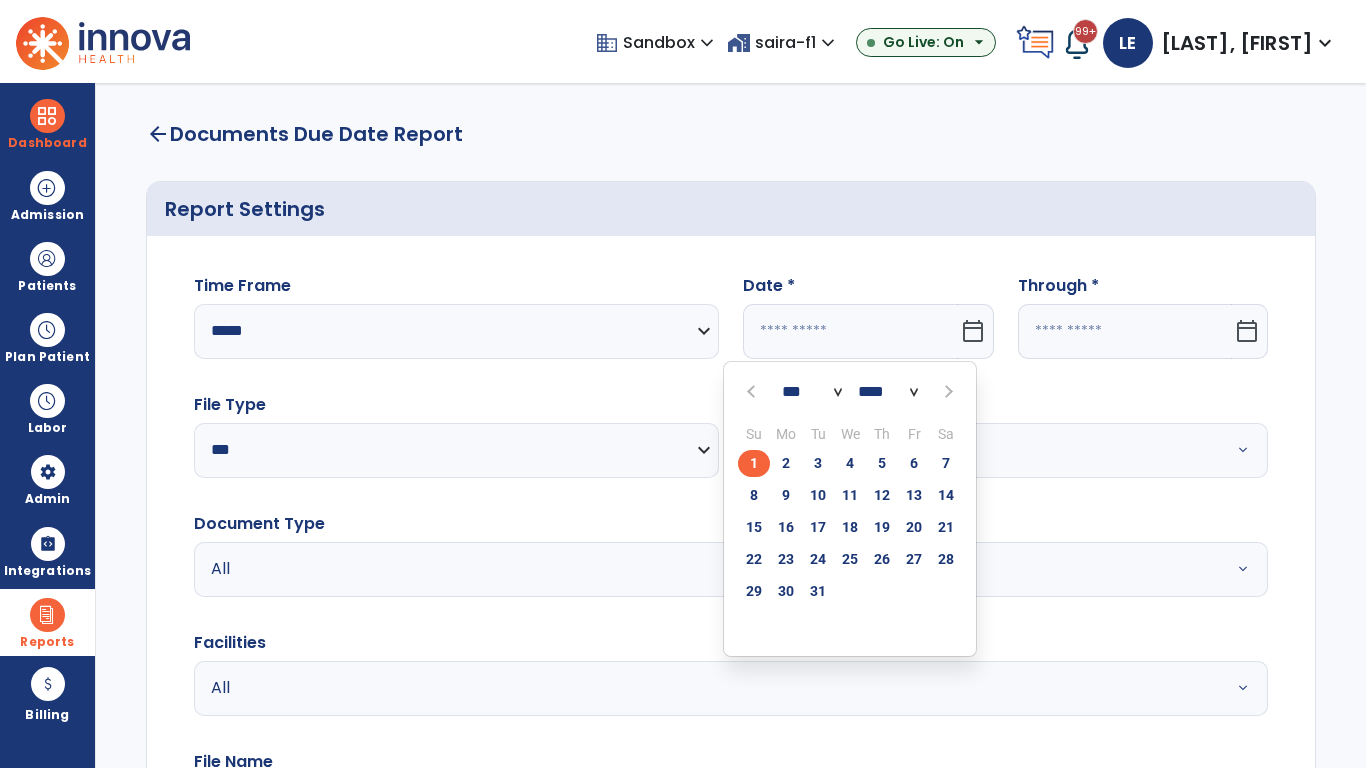 click on "1" 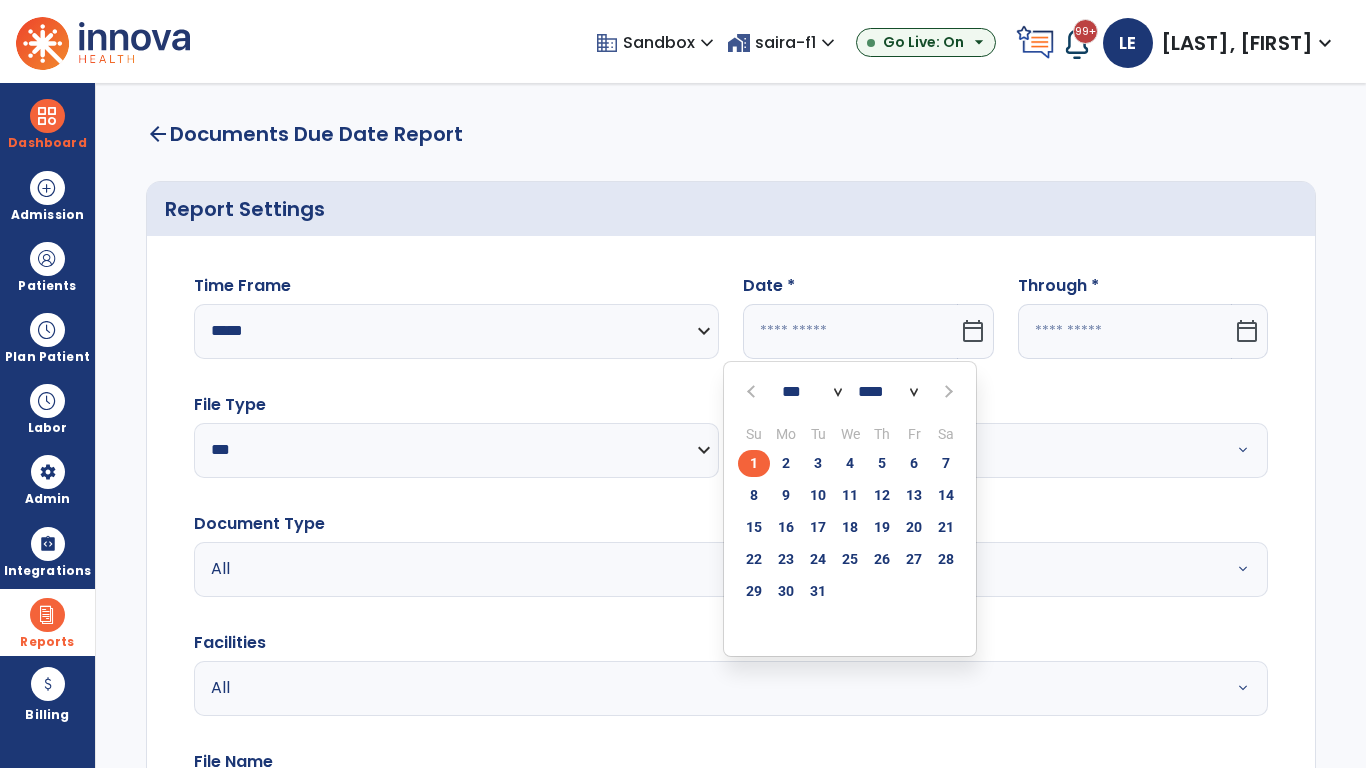 type on "*********" 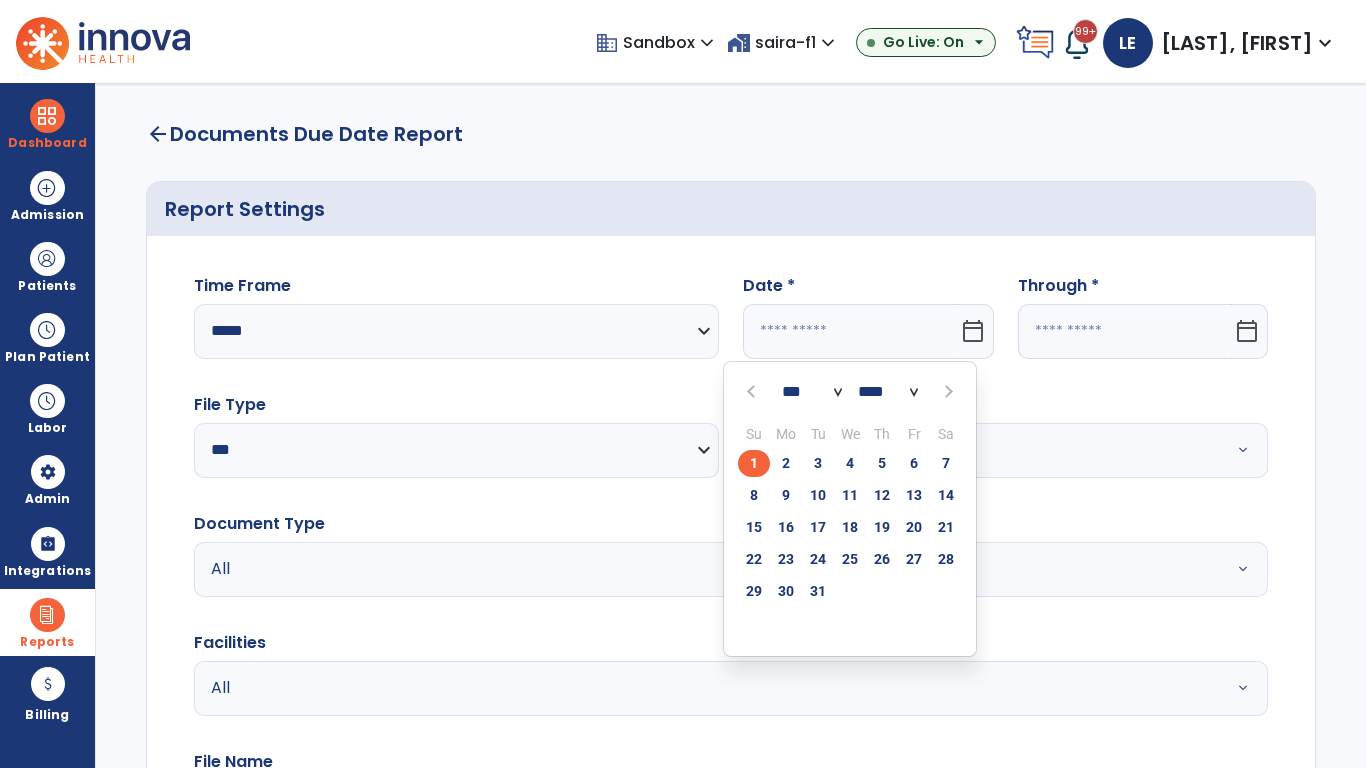 type on "**********" 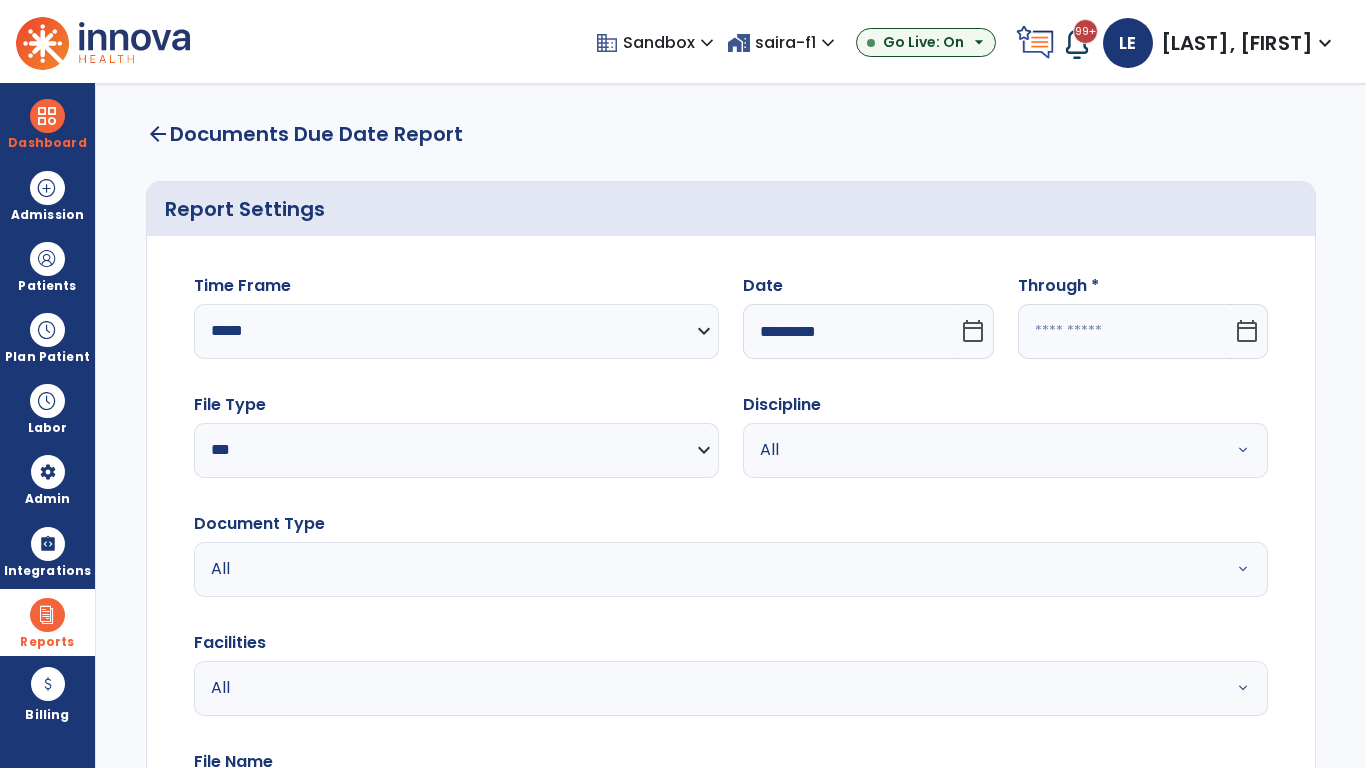 click 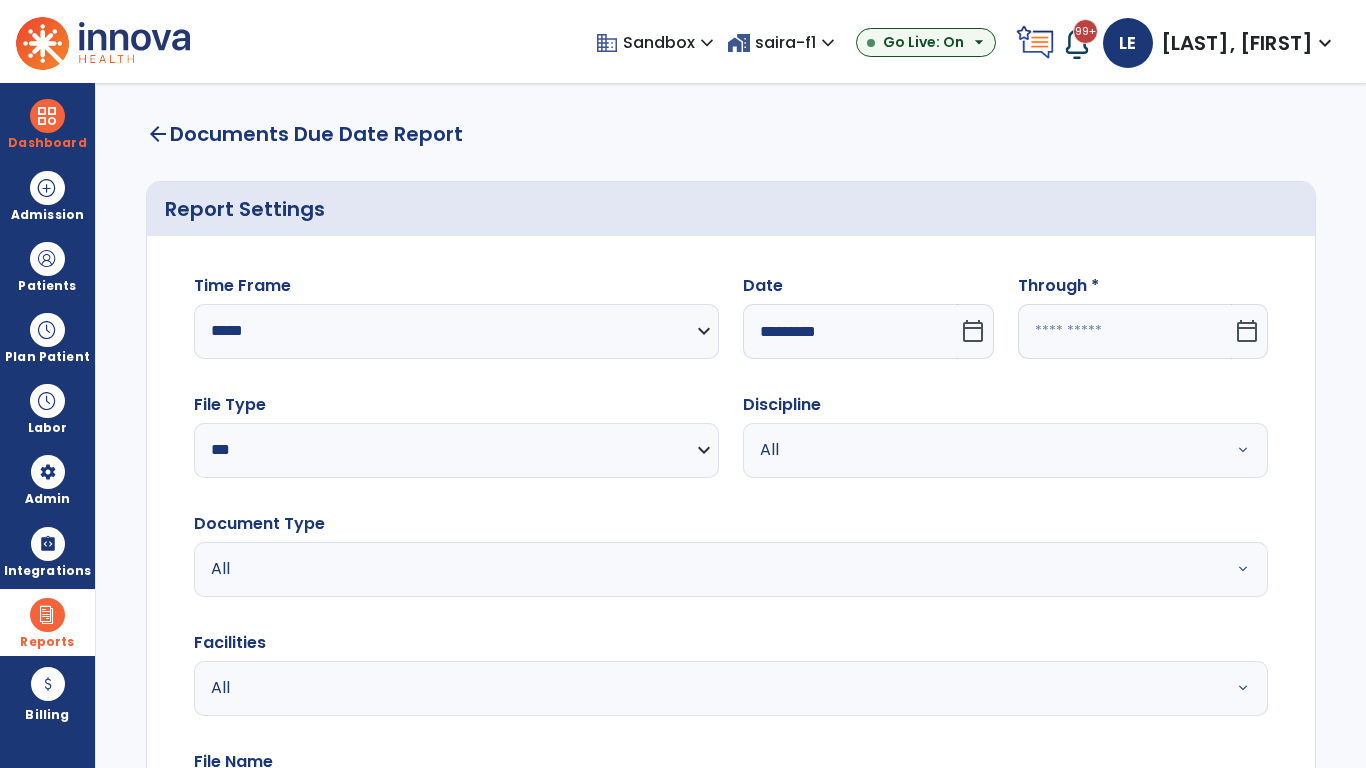 select on "*" 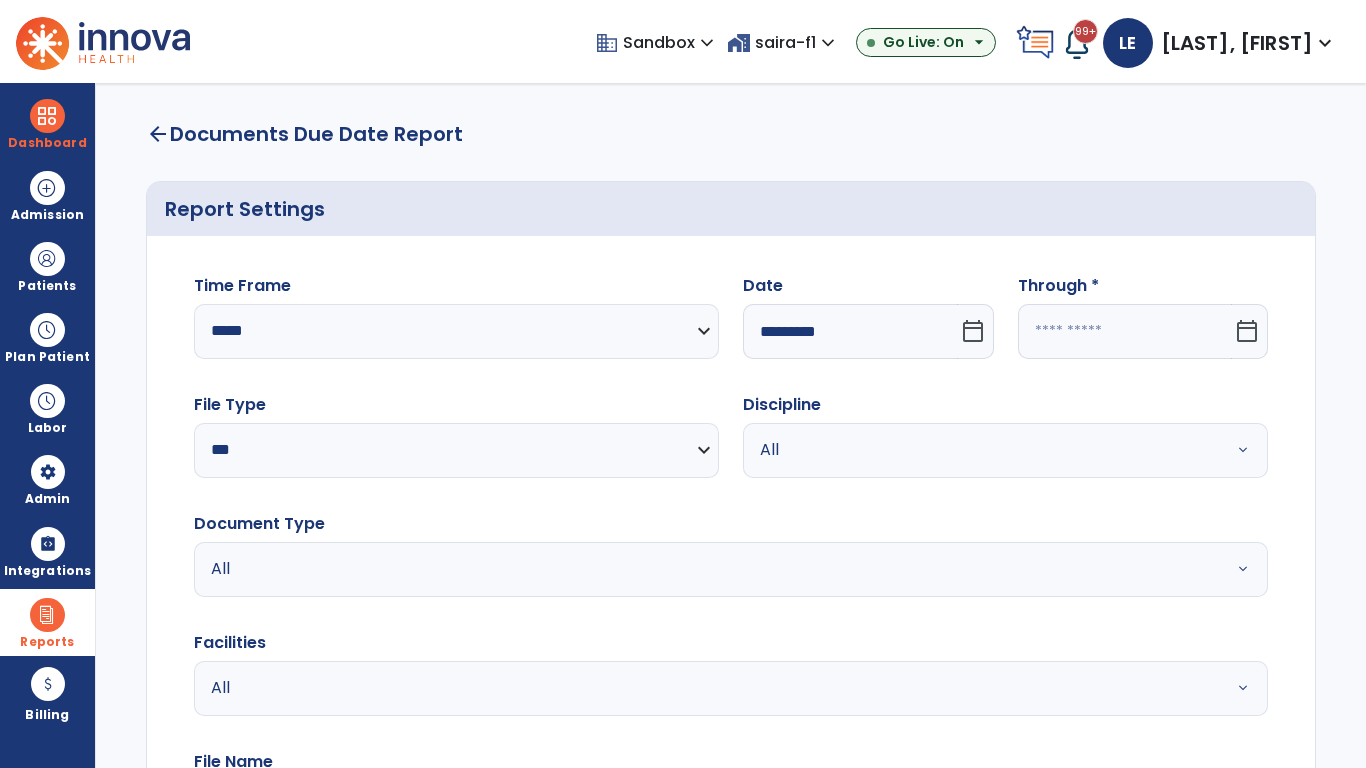 select on "****" 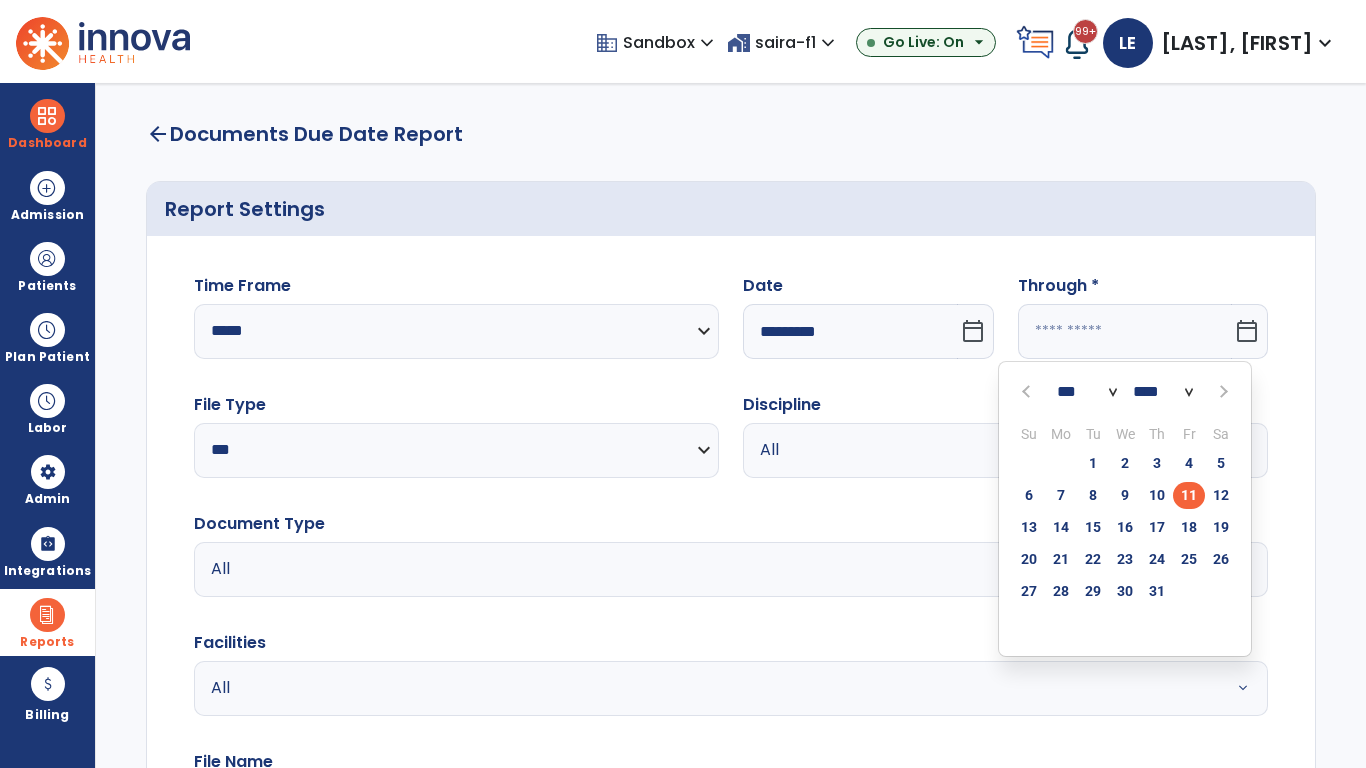 select on "*" 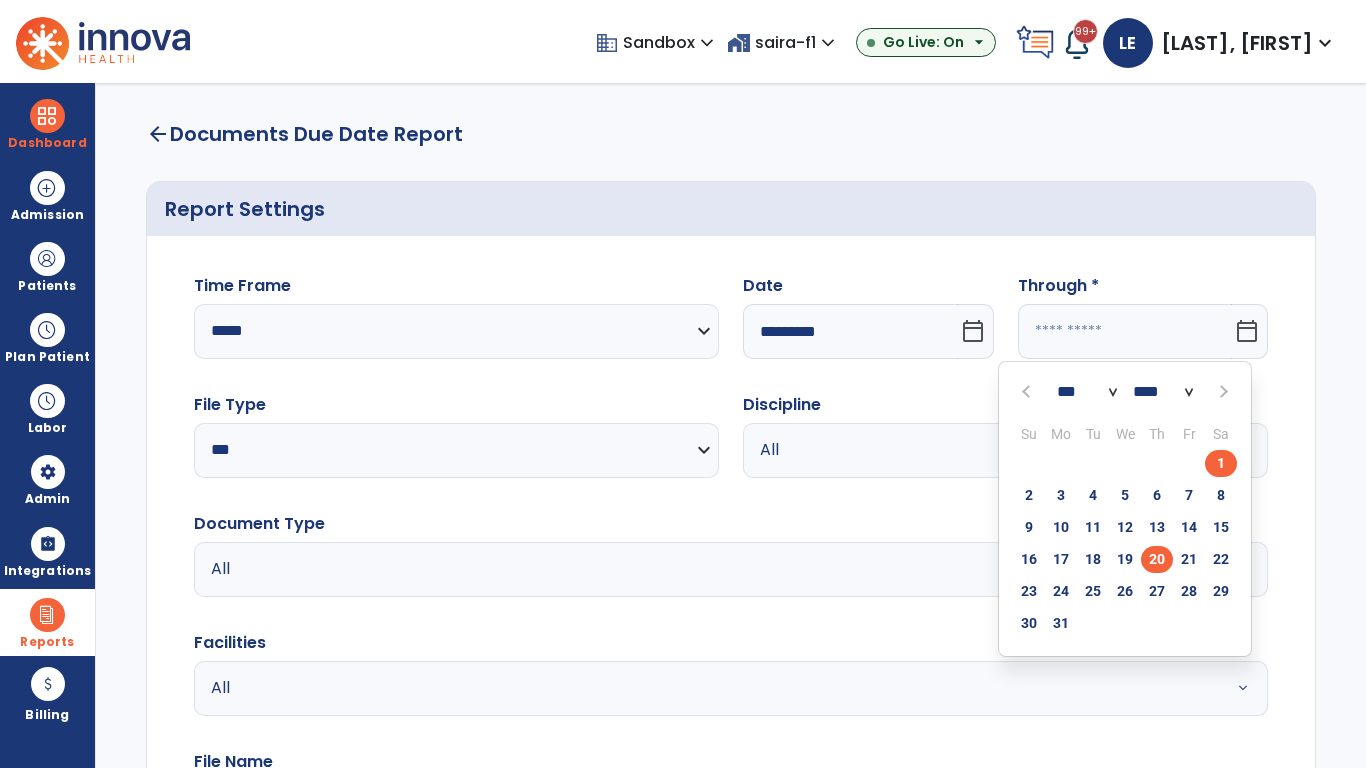 click on "20" 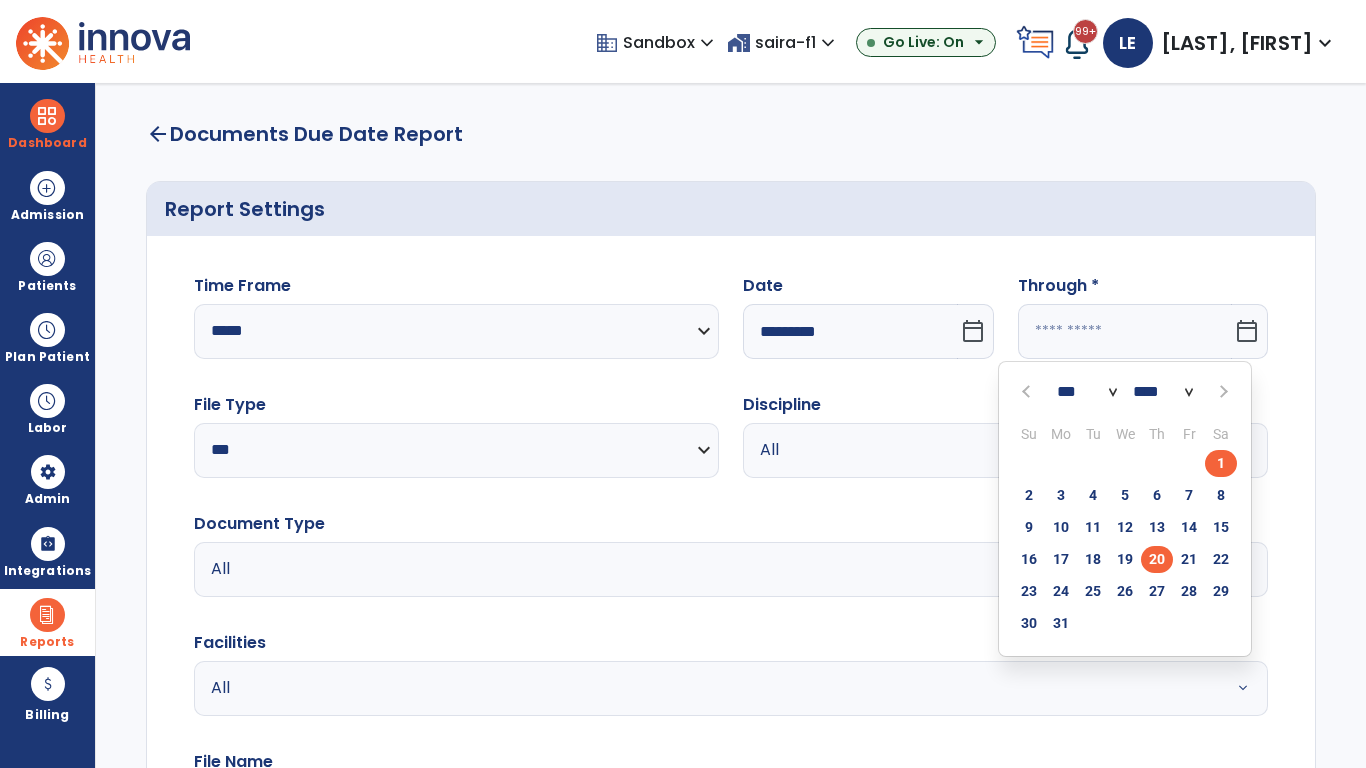 type on "*********" 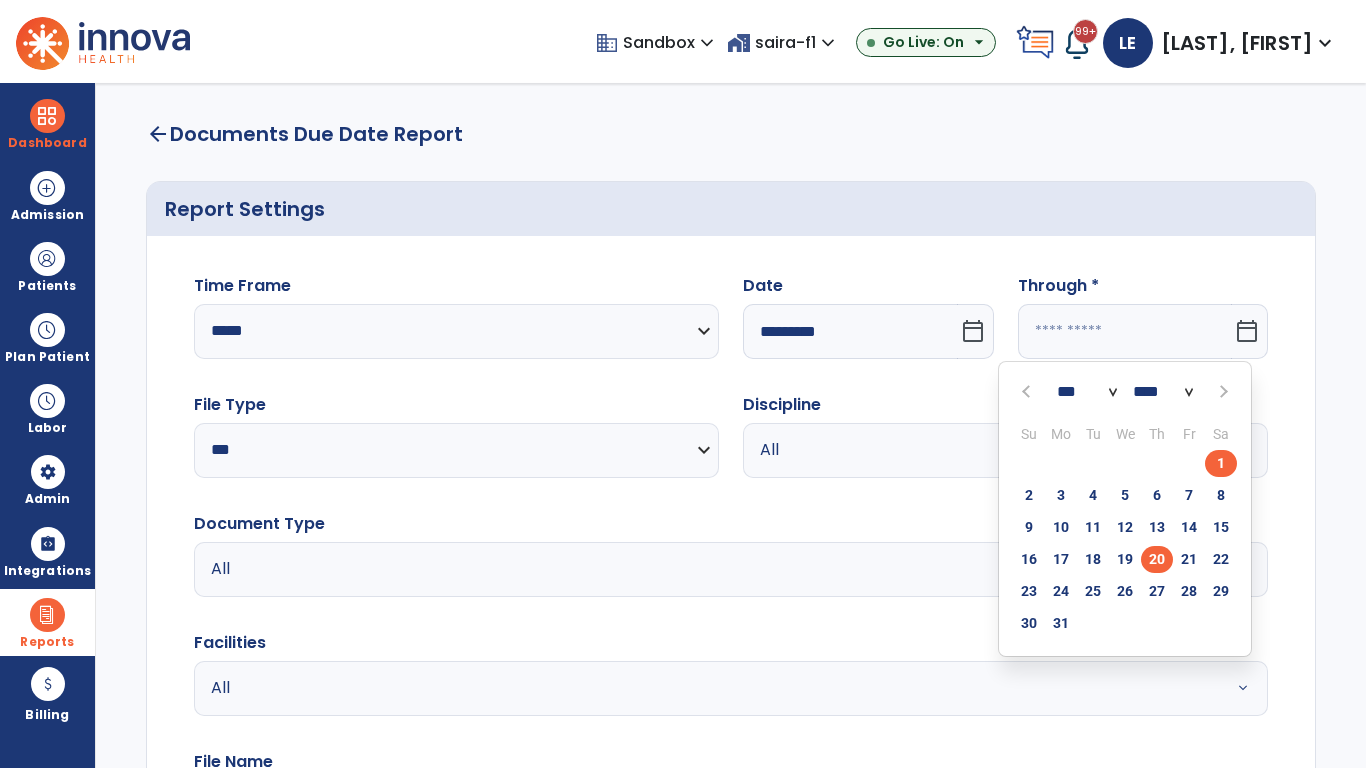type on "**********" 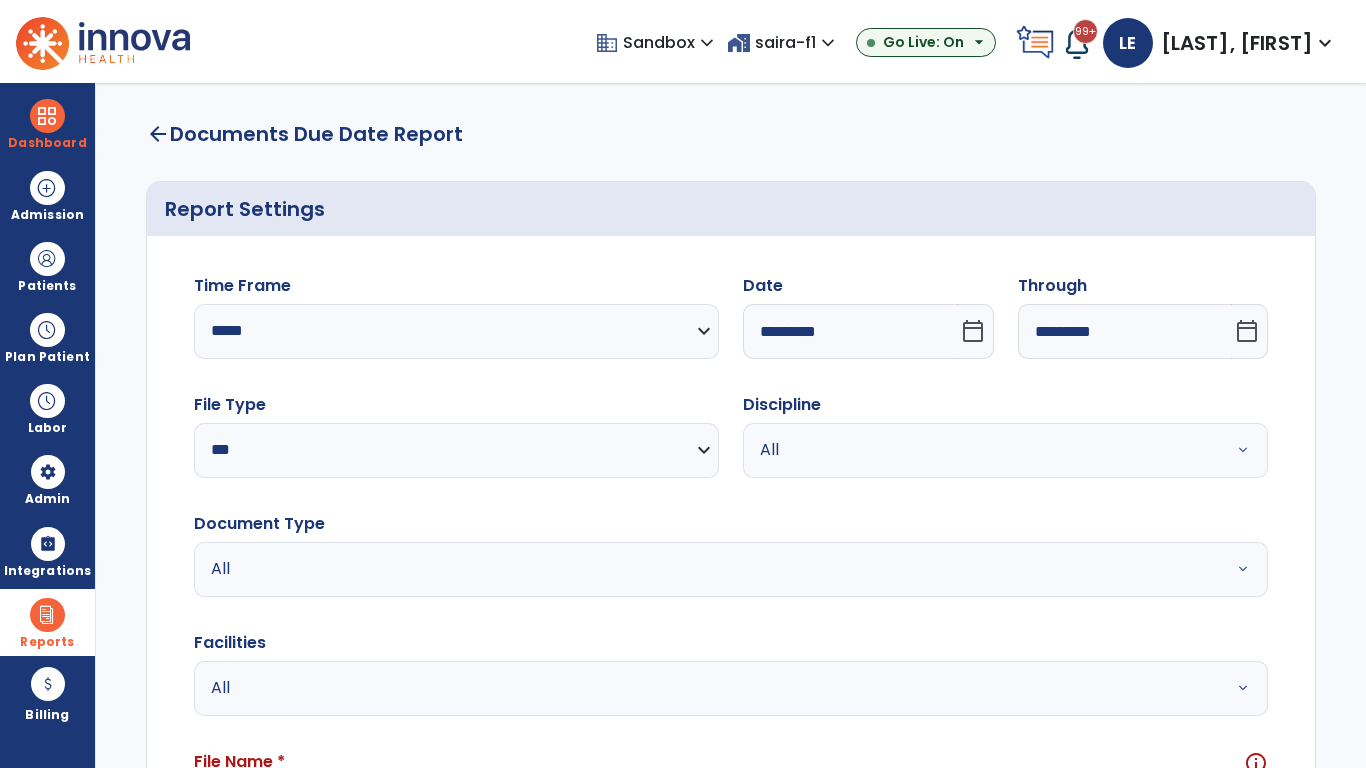 scroll, scrollTop: 51, scrollLeft: 0, axis: vertical 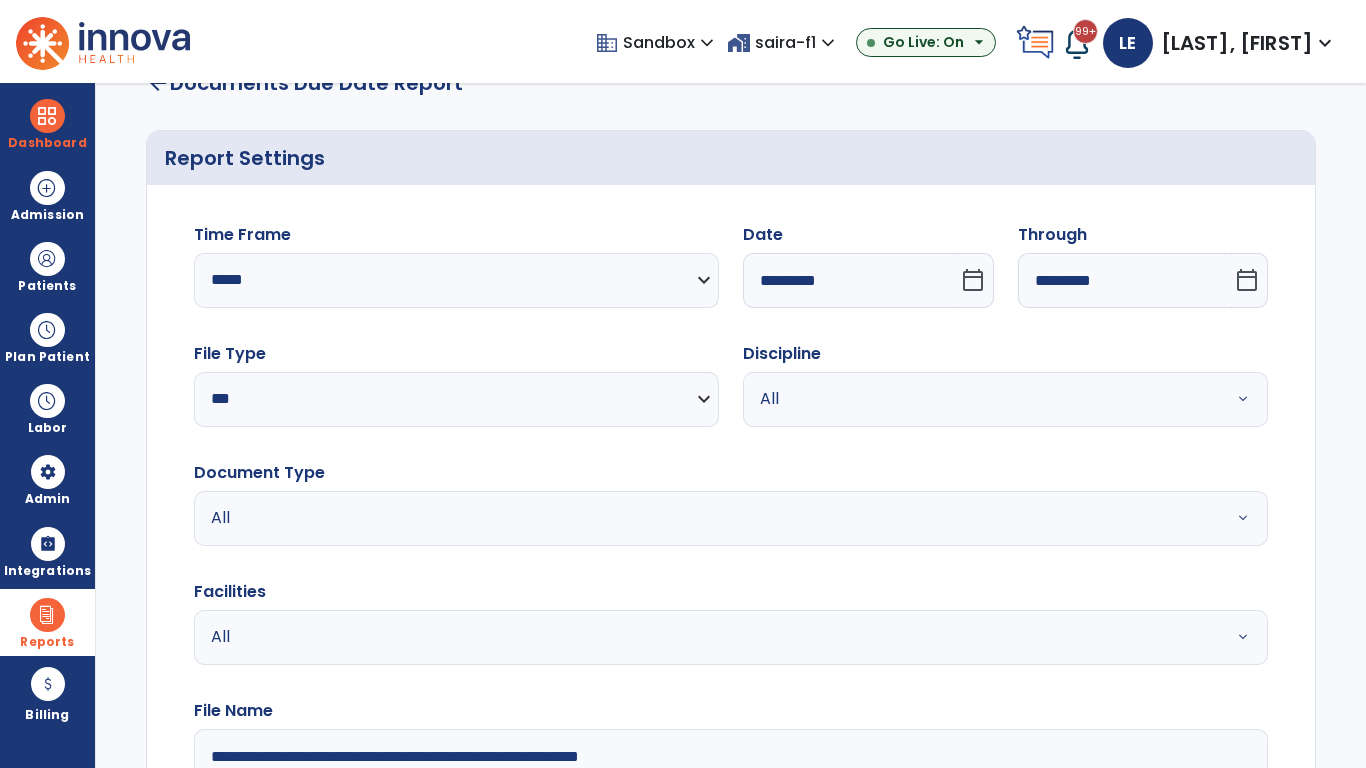 type on "**********" 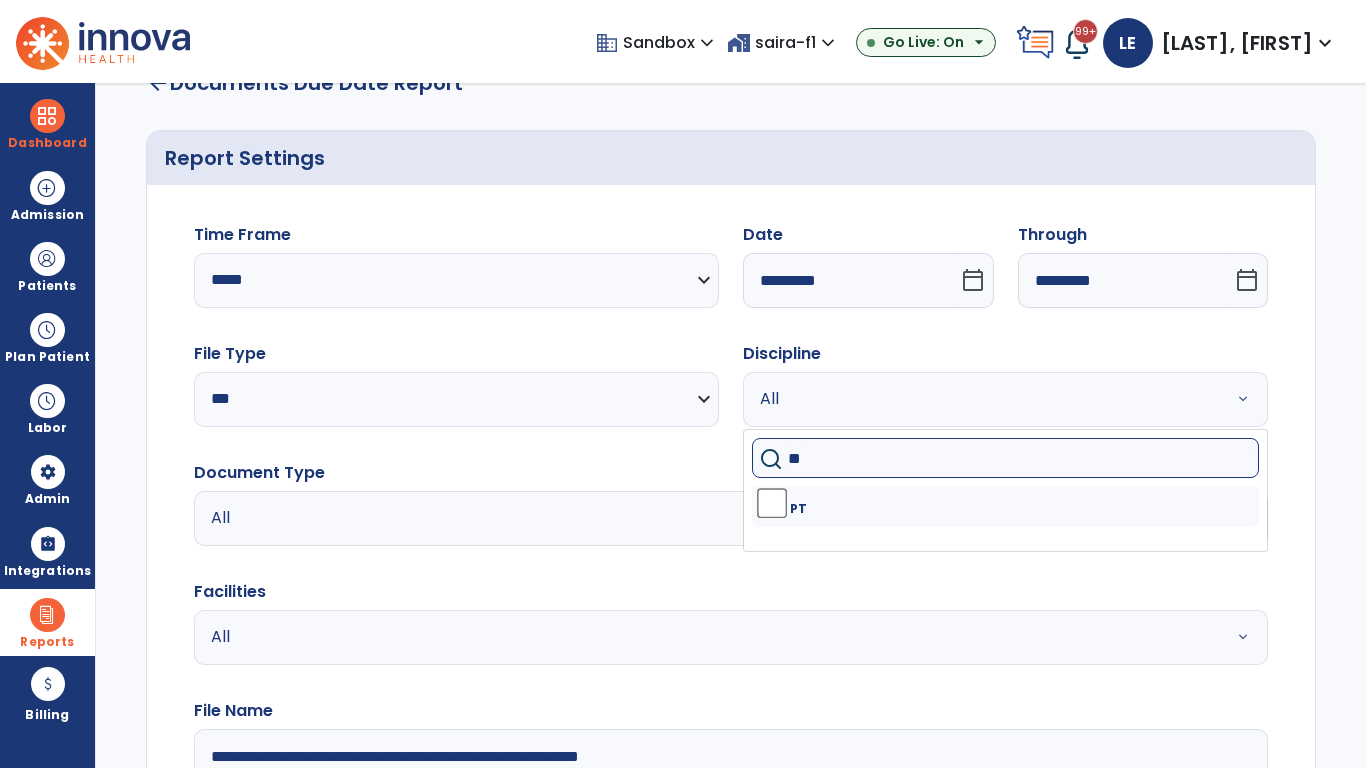type on "**" 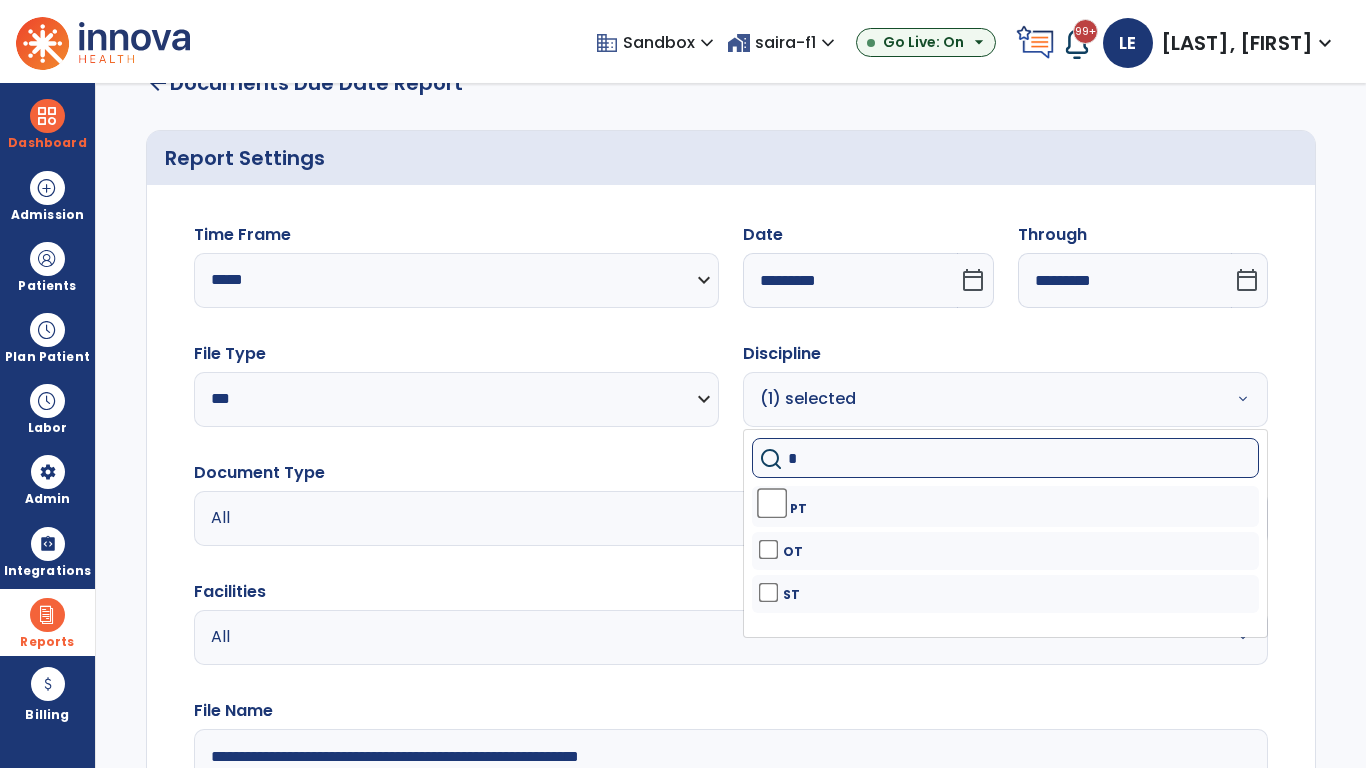 type on "**" 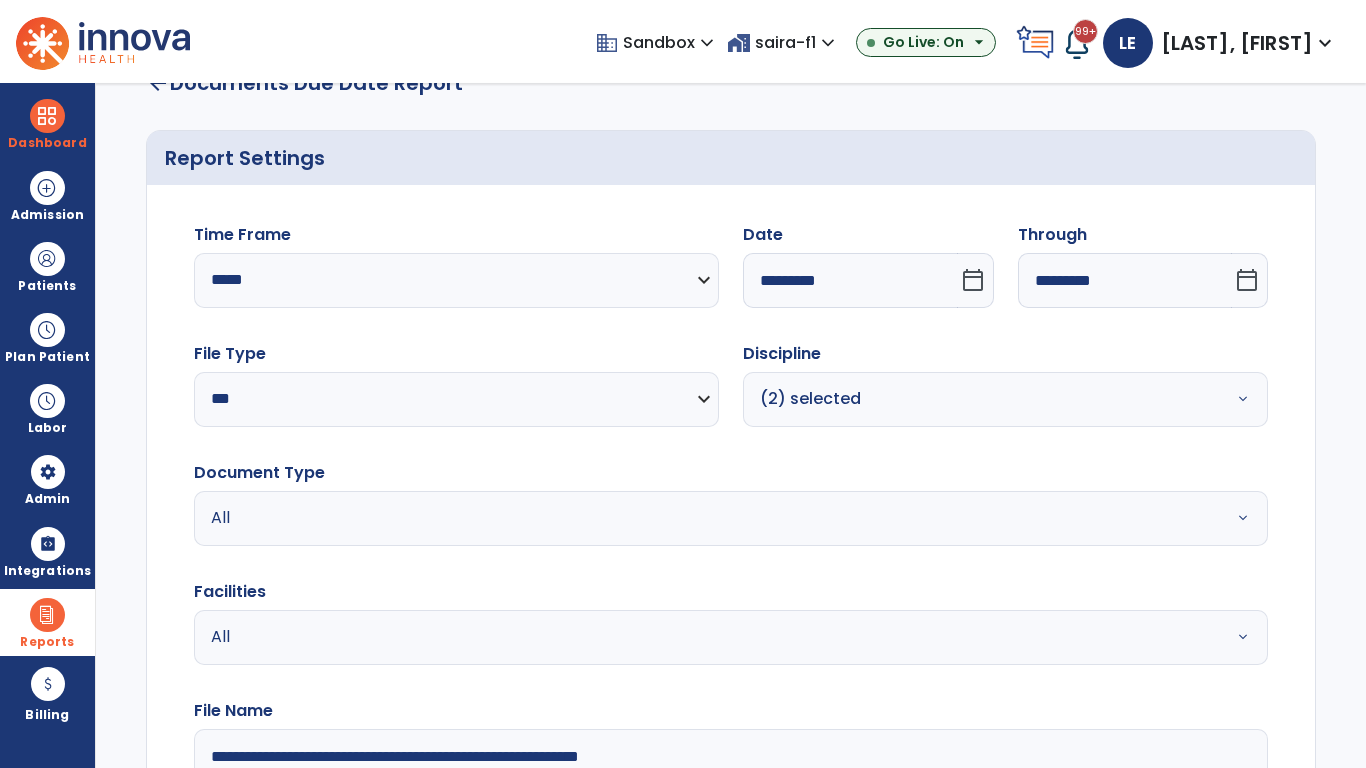 click on "Generate Report" 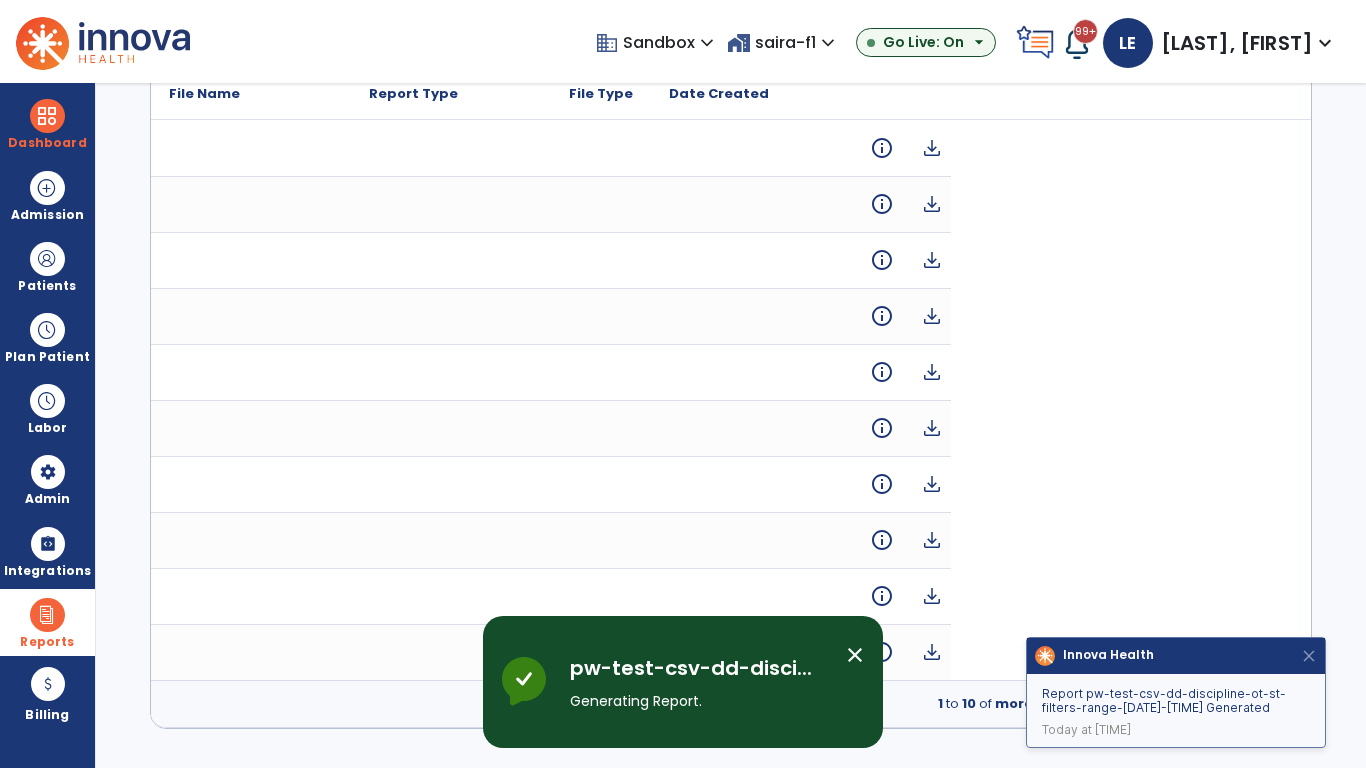 scroll, scrollTop: 0, scrollLeft: 0, axis: both 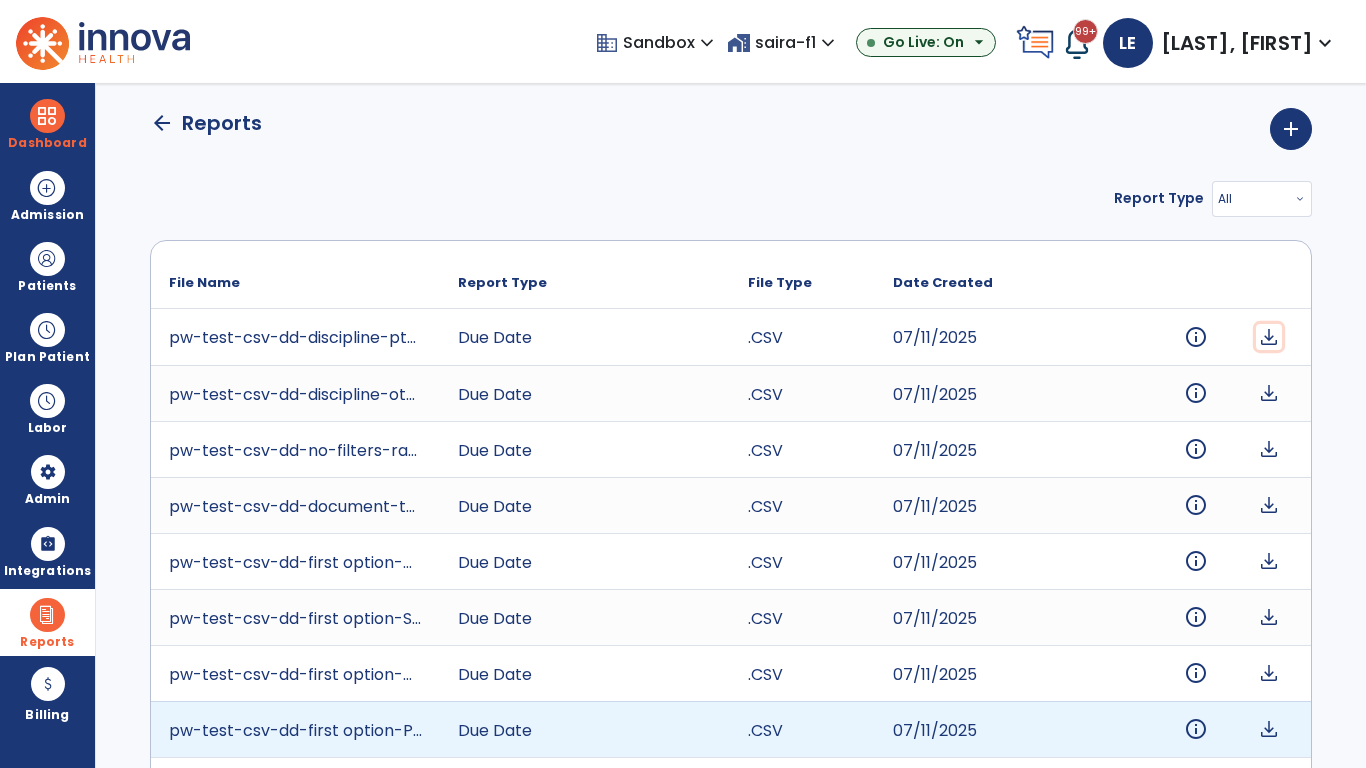 click on "download" 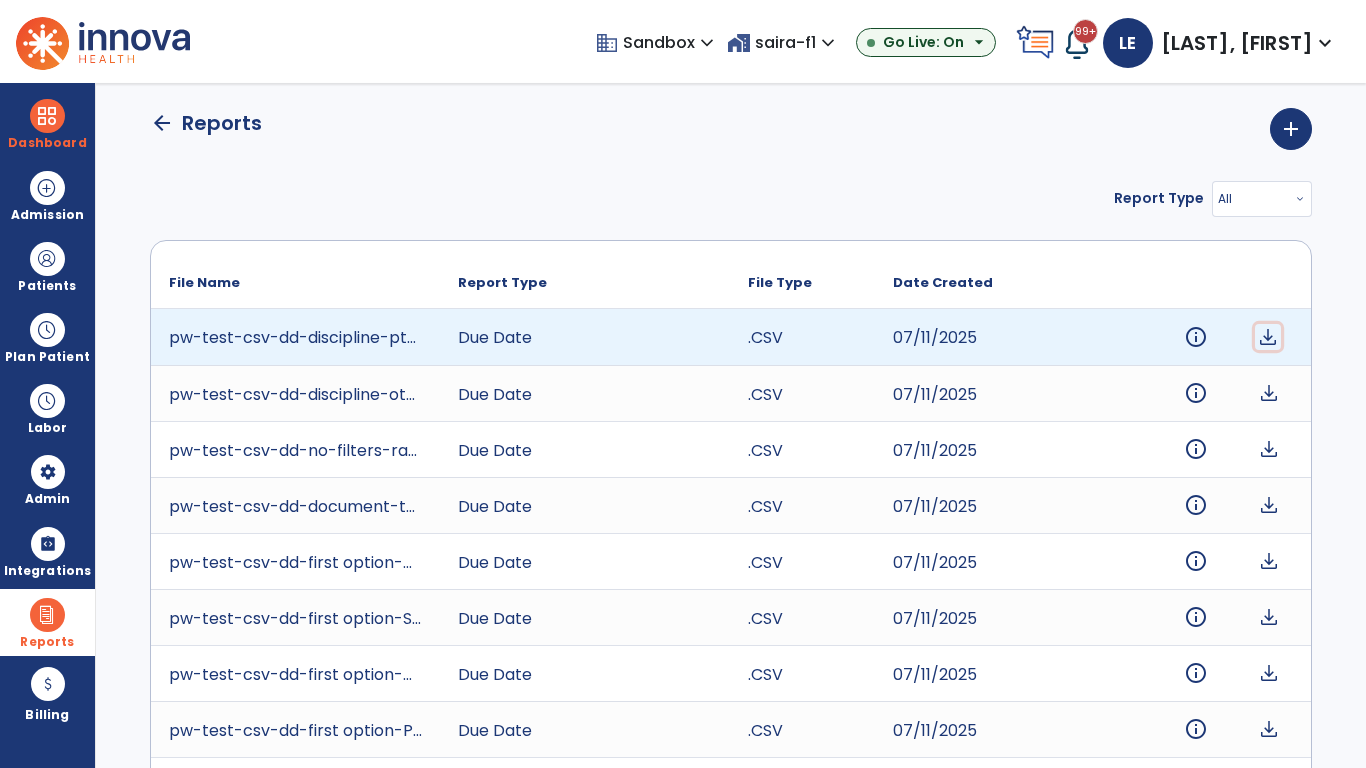 click on "download" 